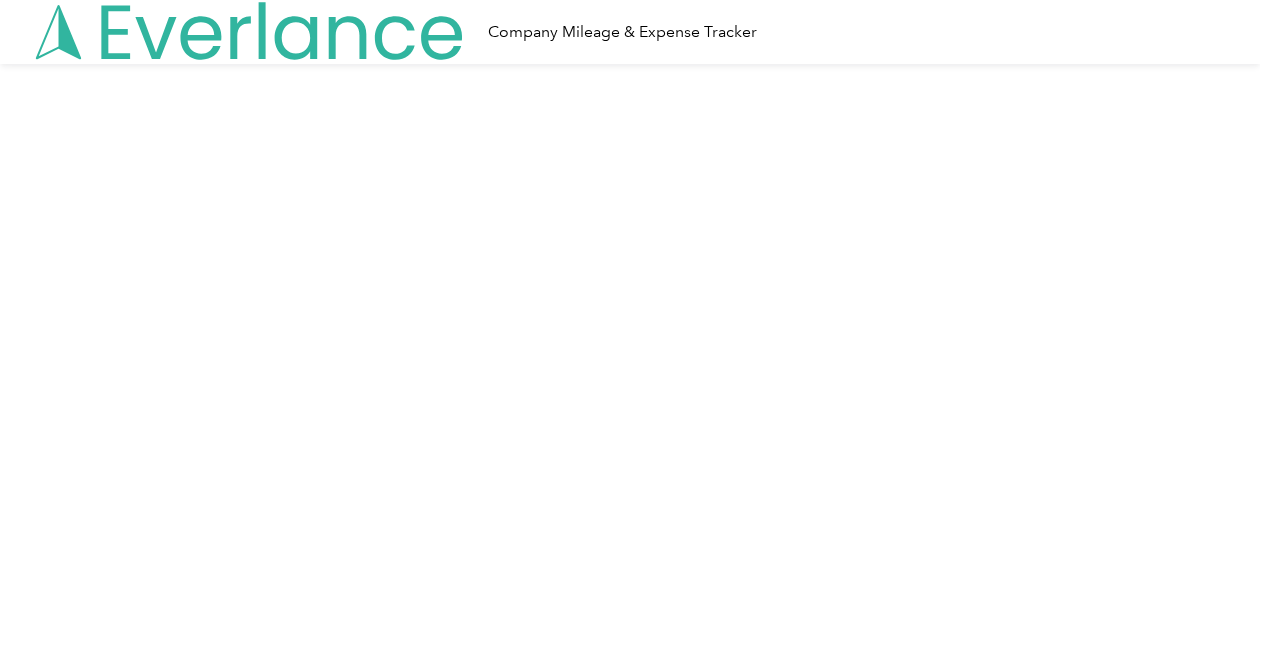 scroll, scrollTop: 0, scrollLeft: 0, axis: both 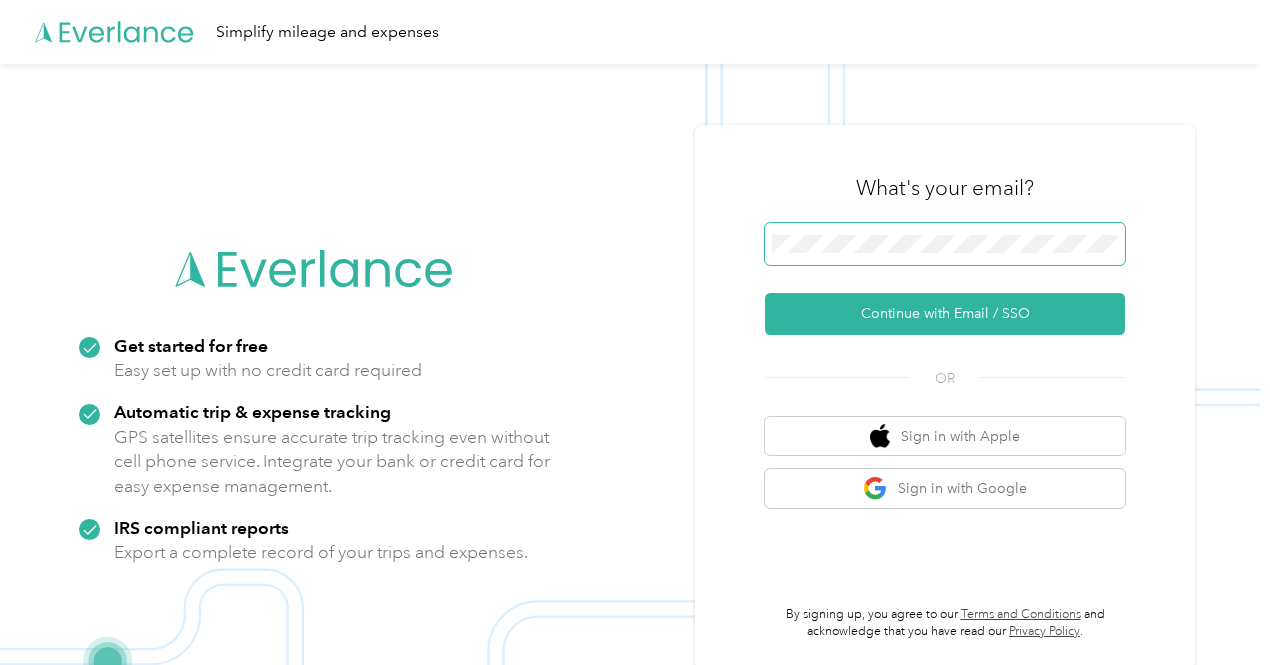 click at bounding box center [945, 244] 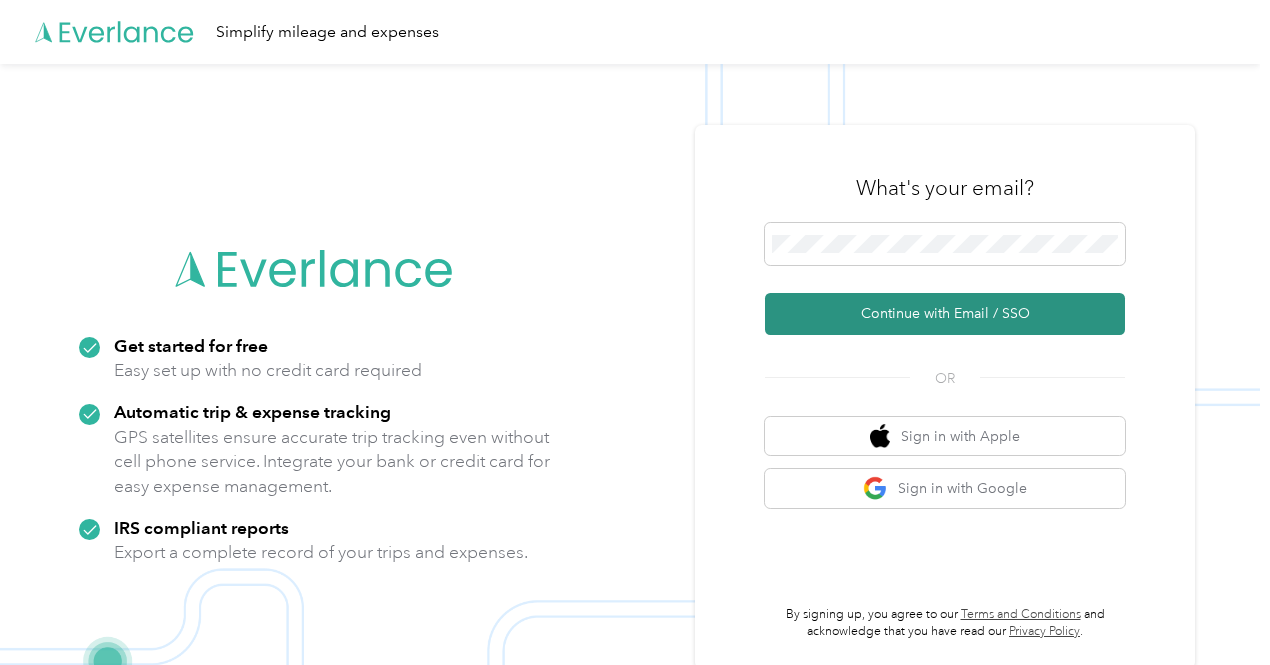 click on "Continue with Email / SSO" at bounding box center (945, 314) 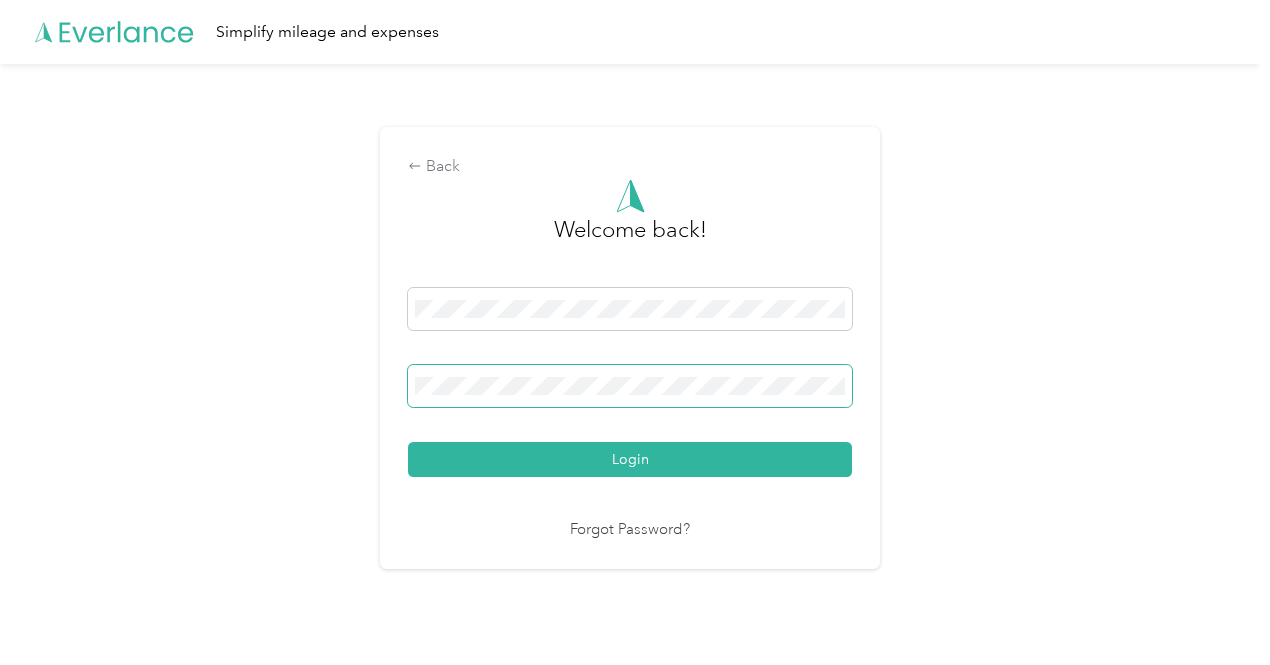 click on "Login" at bounding box center [630, 459] 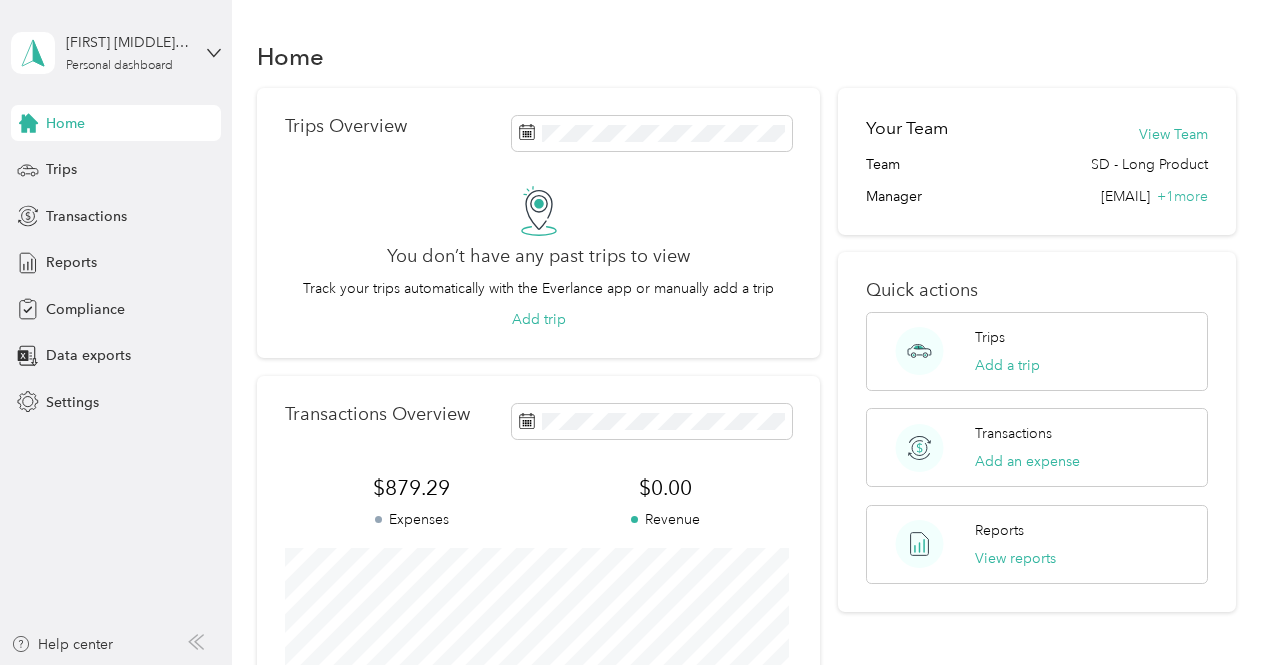 scroll, scrollTop: 0, scrollLeft: 0, axis: both 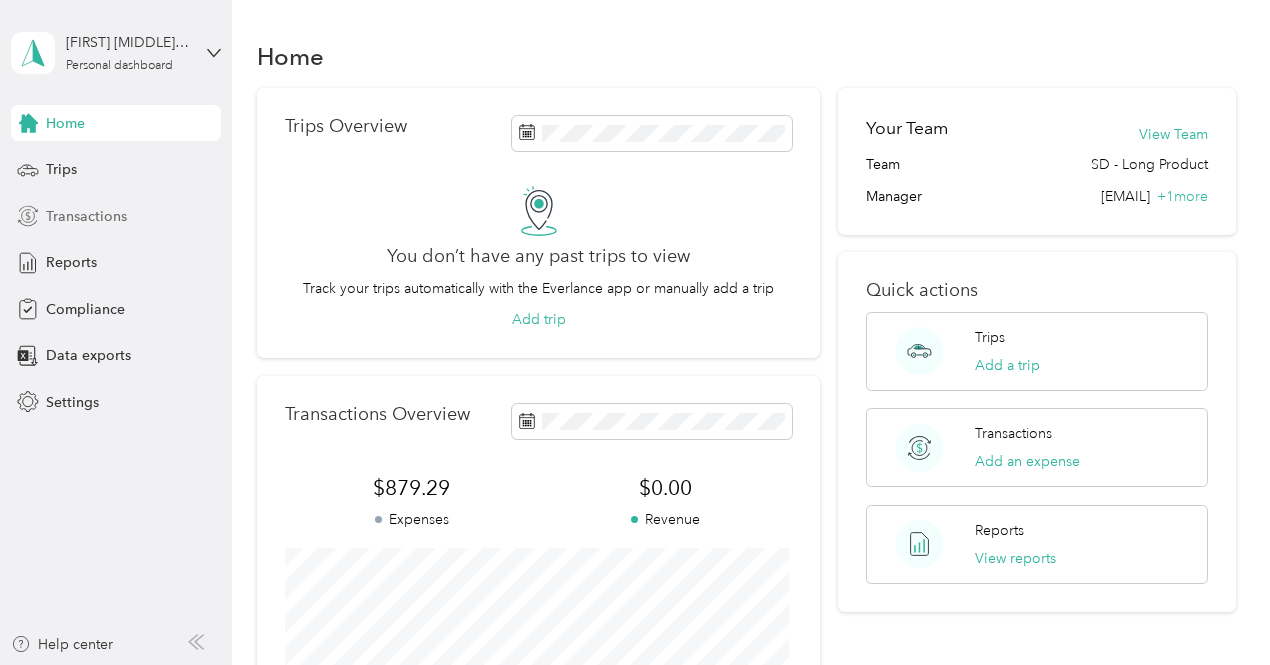 click on "Transactions" at bounding box center [86, 216] 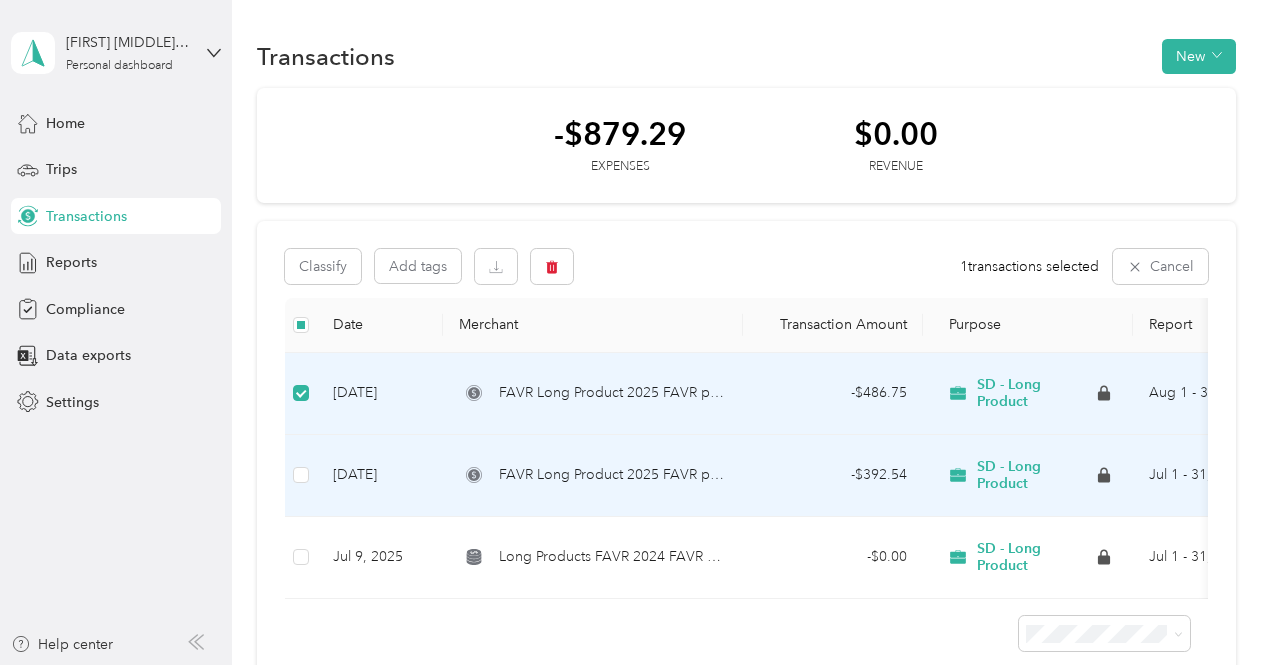 click at bounding box center [301, 476] 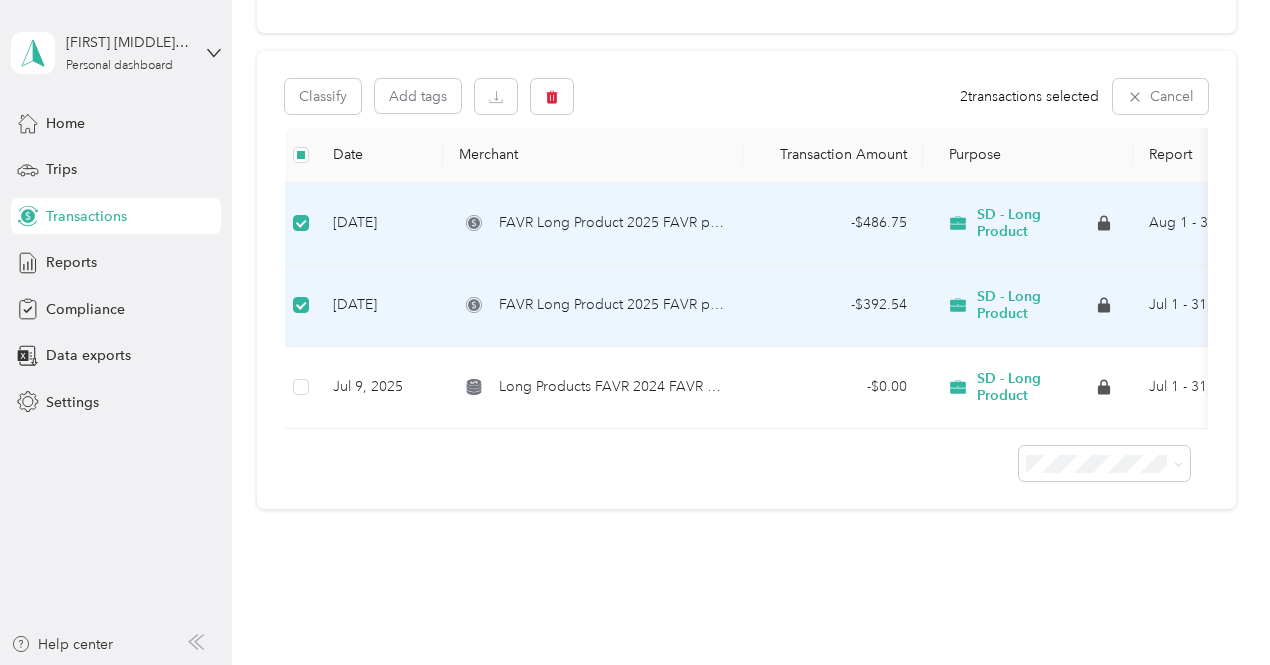 scroll, scrollTop: 234, scrollLeft: 0, axis: vertical 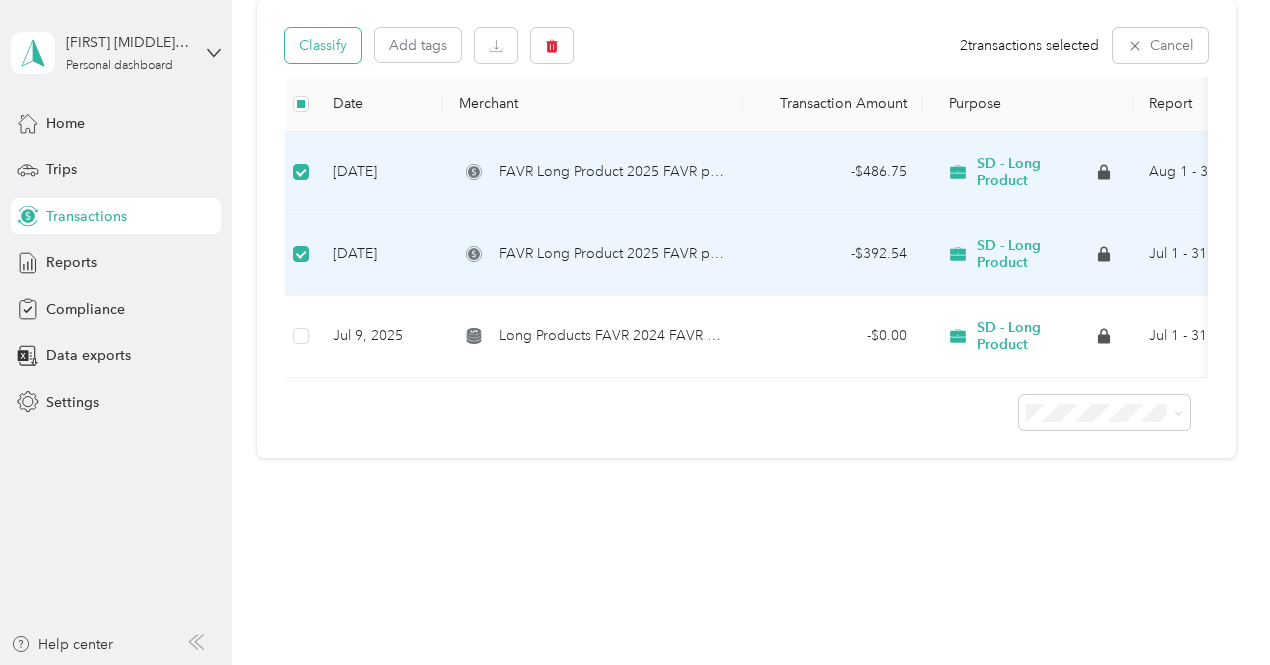 click on "Classify" at bounding box center [323, 45] 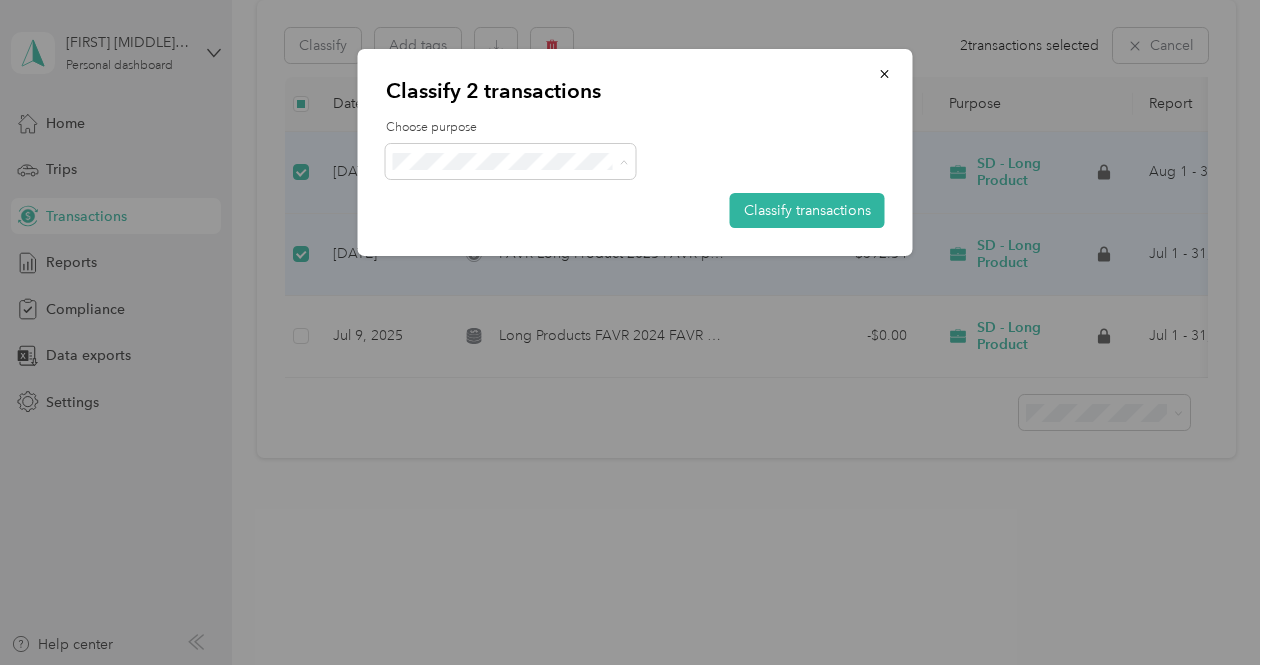 click on "SD - Long Product" at bounding box center [528, 198] 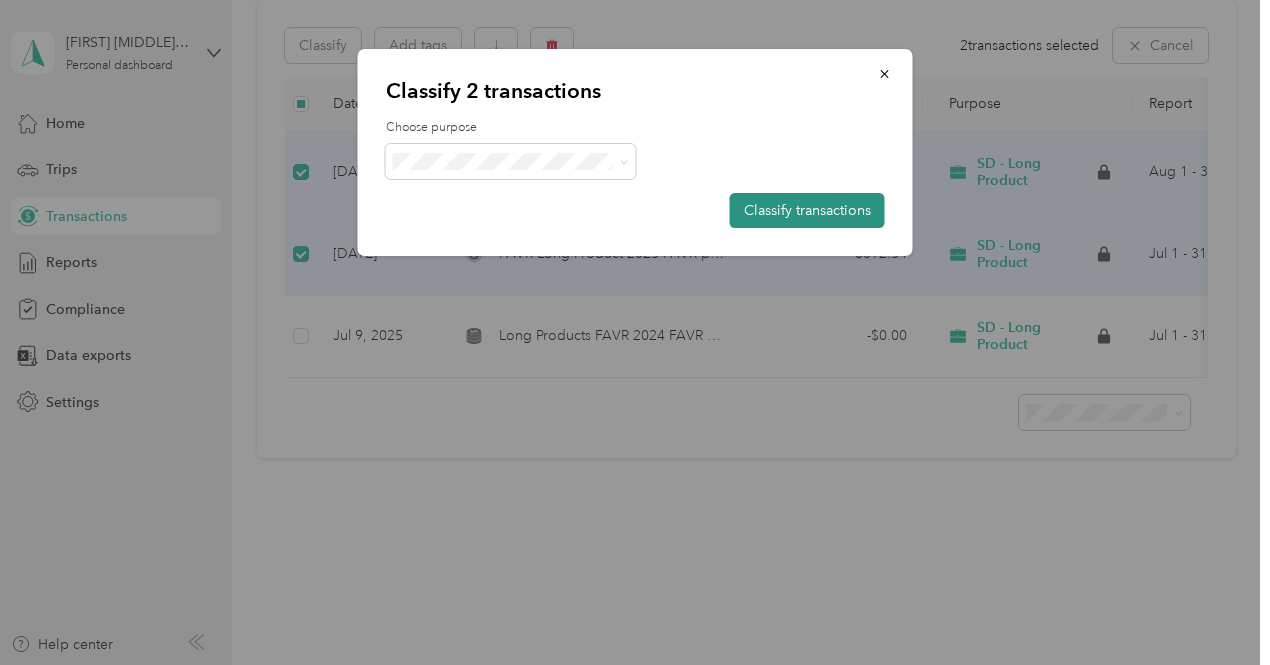 click on "Classify transactions" at bounding box center (807, 210) 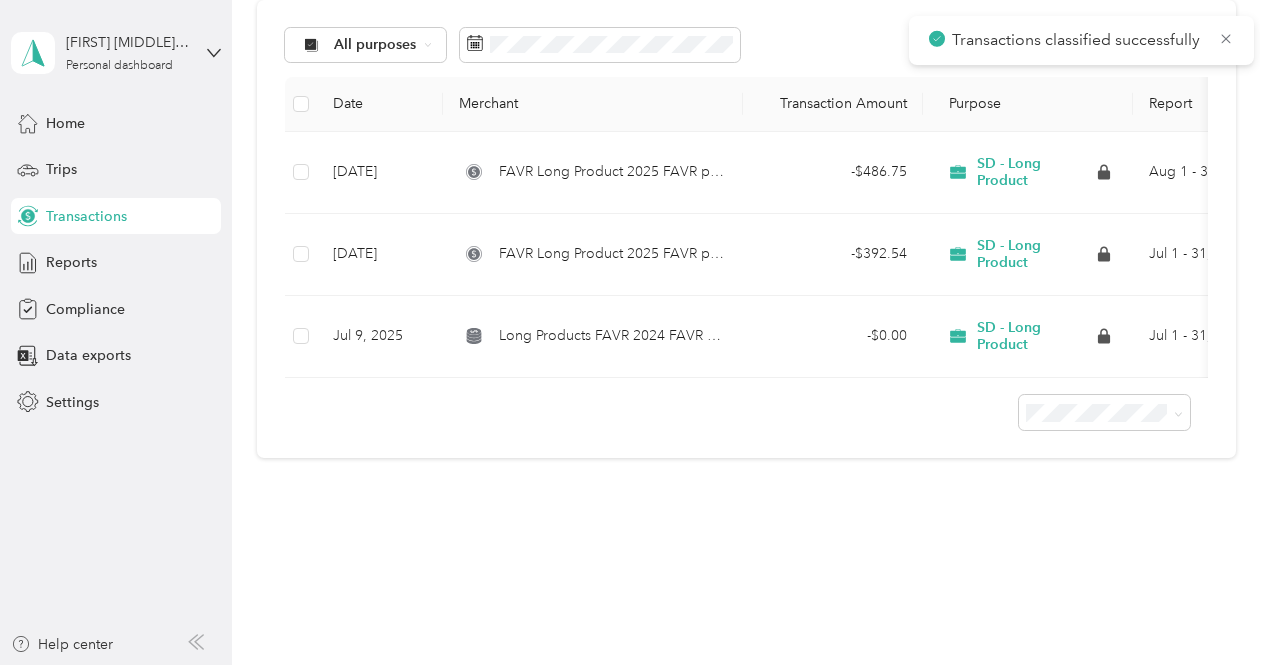 scroll, scrollTop: 234, scrollLeft: 0, axis: vertical 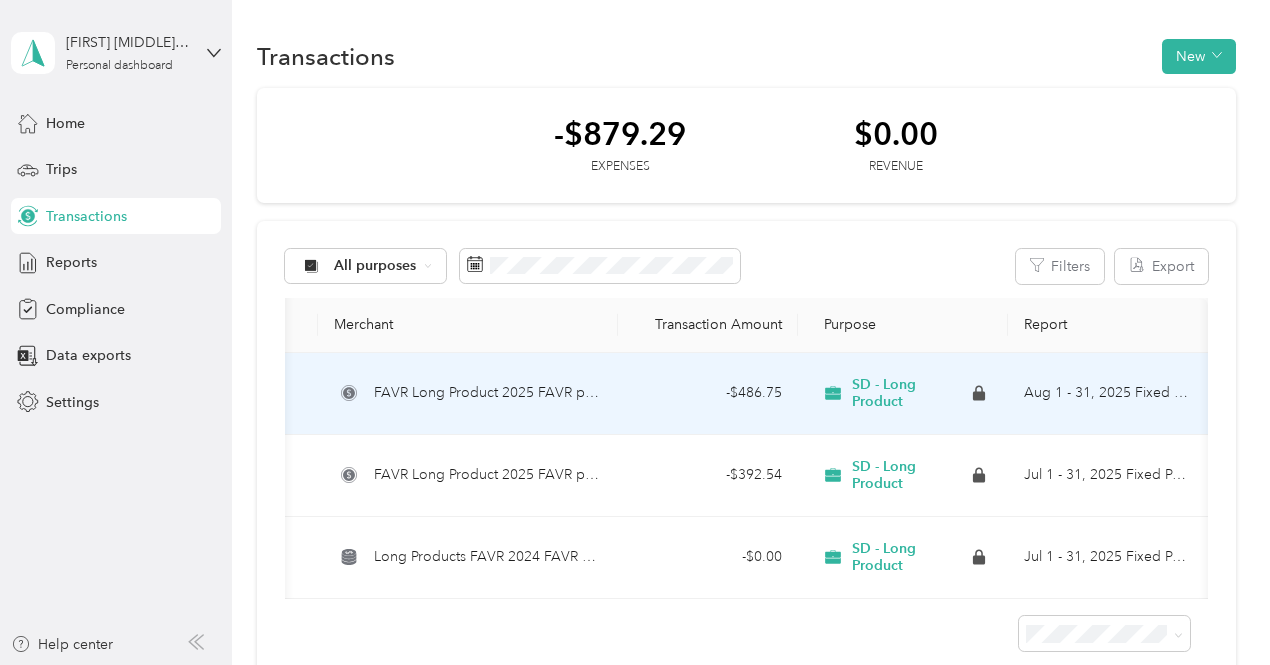 click on "FAVR Long Product 2025 FAVR program" at bounding box center (488, 393) 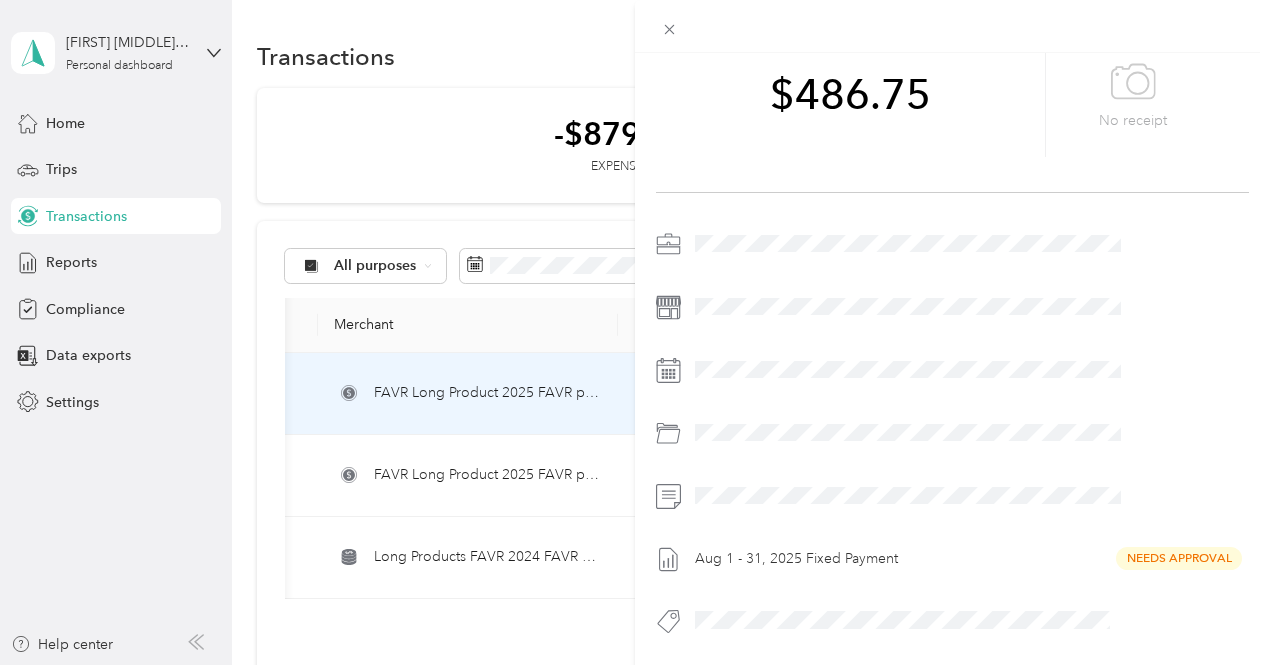scroll, scrollTop: 0, scrollLeft: 0, axis: both 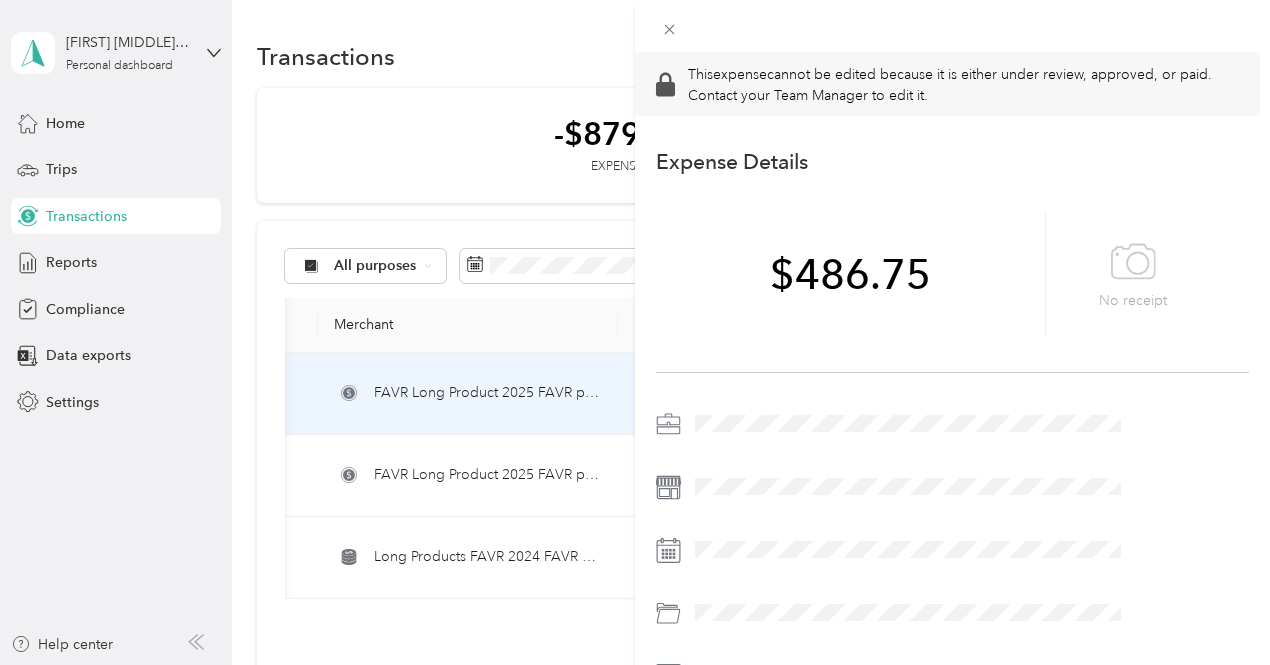 click on "This  expense  cannot be edited because it is either under review, approved, or paid. Contact your Team Manager to edit it.  Expense Details Save $486.75 No receipt Aug 1 - 31, 2025 Fixed Payment Needs Approval" at bounding box center [635, 332] 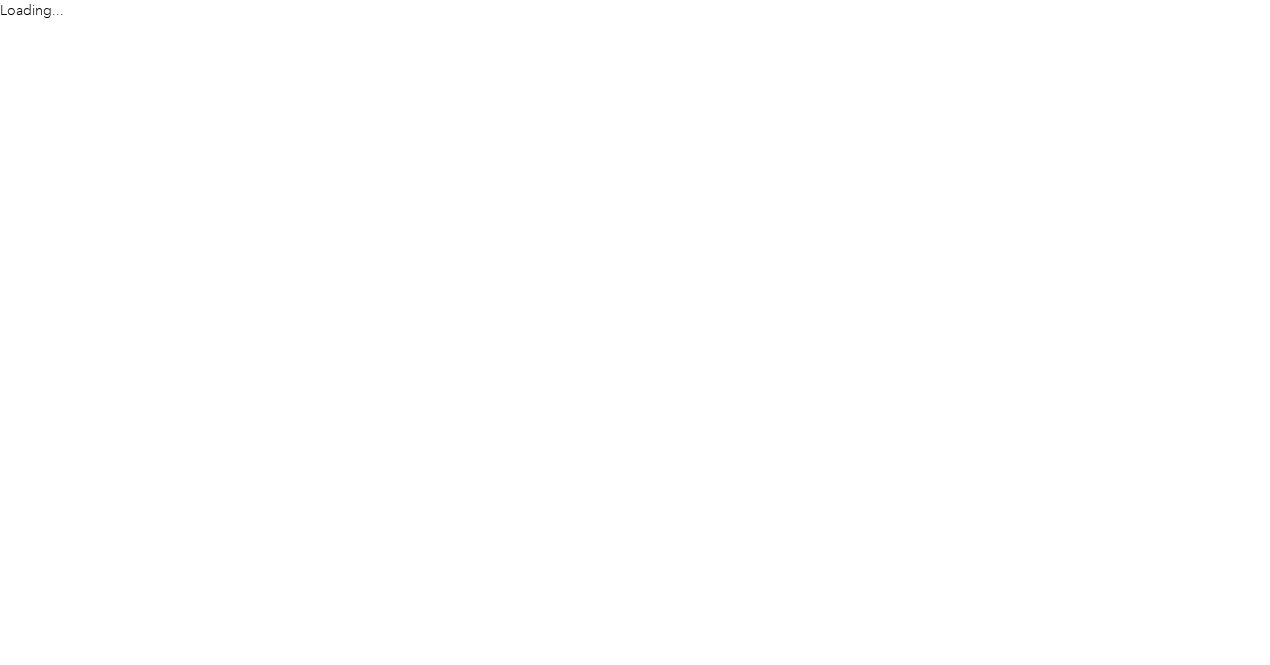 scroll, scrollTop: 0, scrollLeft: 0, axis: both 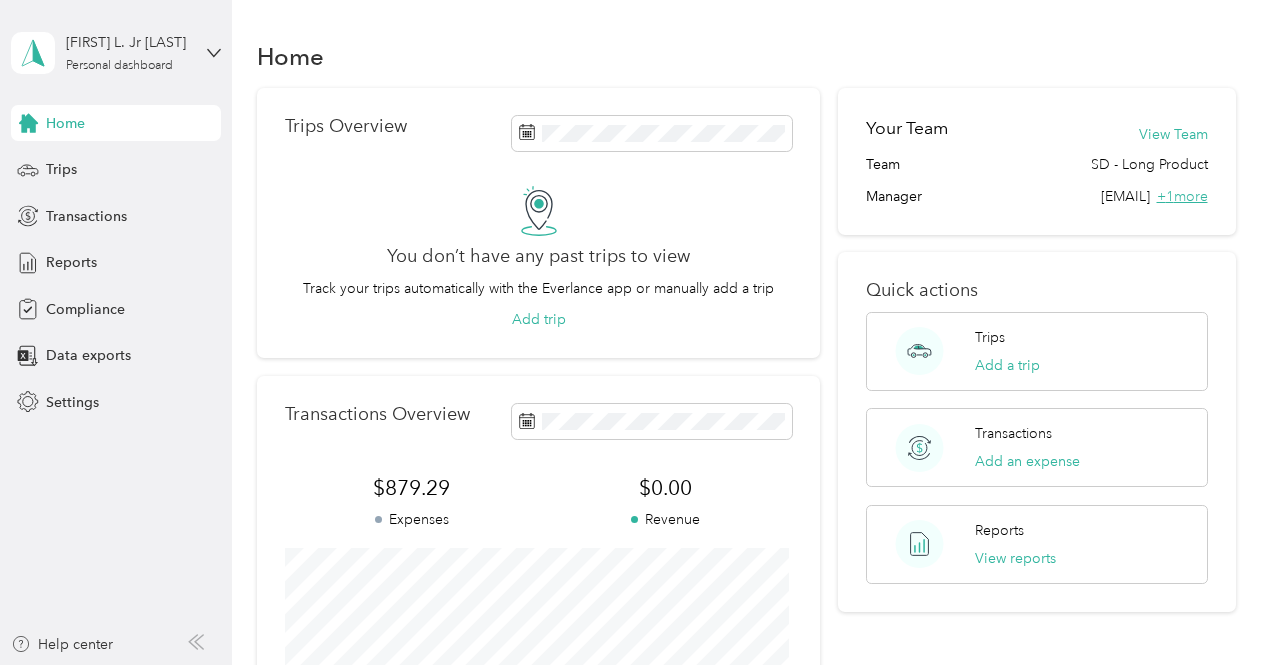 click on "+  1  more" at bounding box center [1182, 196] 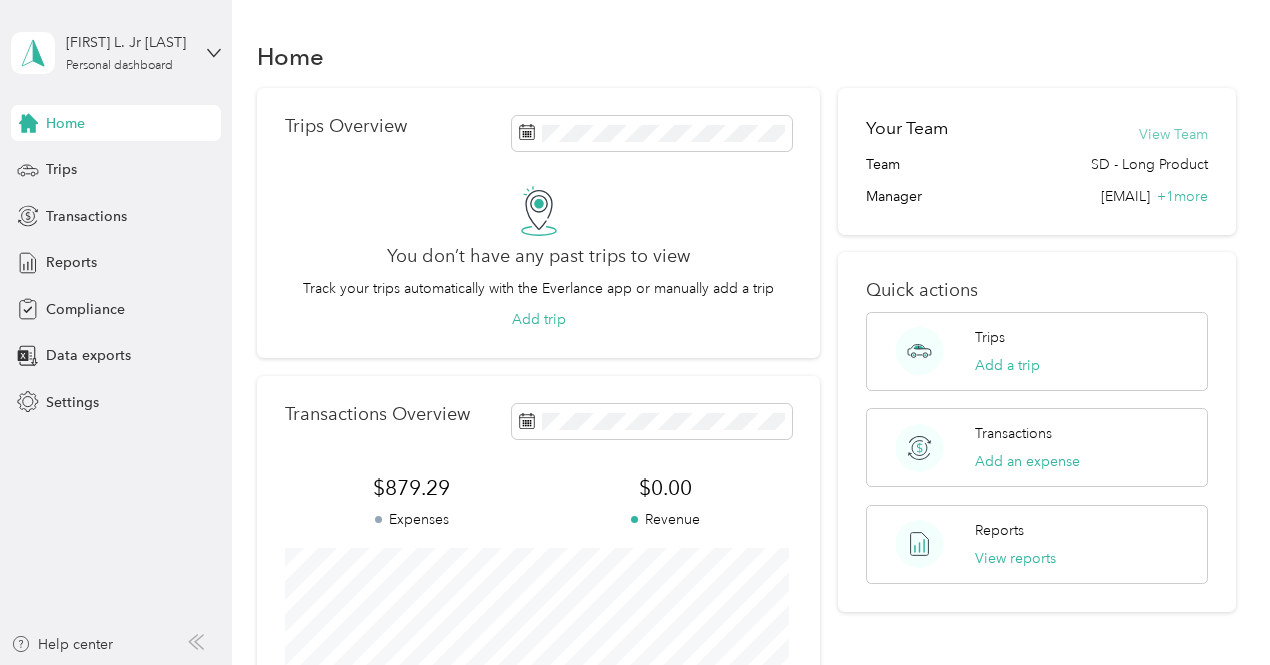 click on "View Team" at bounding box center [1173, 134] 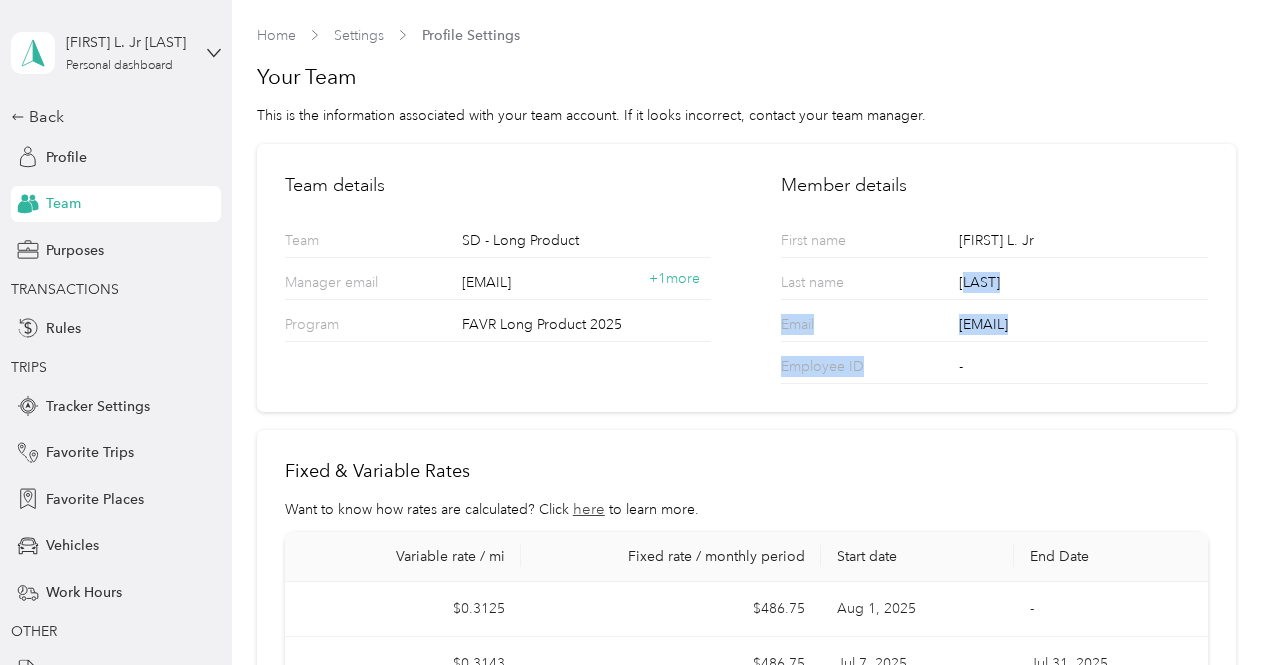 drag, startPoint x: 970, startPoint y: 282, endPoint x: 911, endPoint y: 379, distance: 113.534134 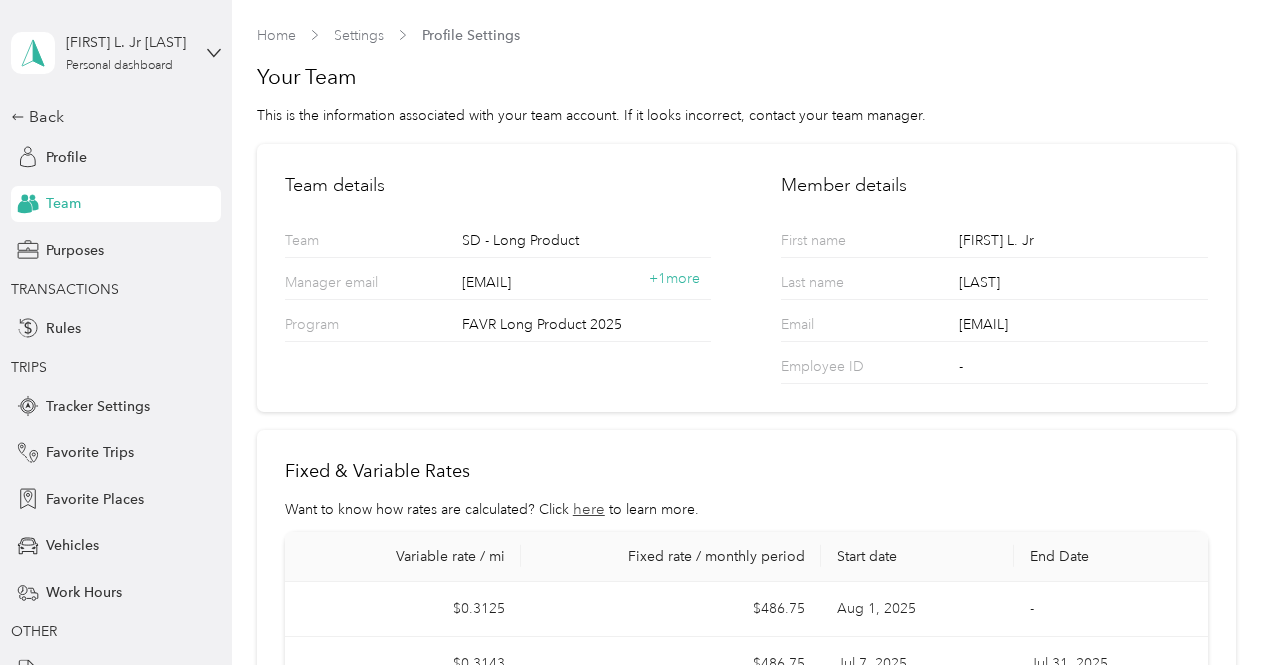 drag, startPoint x: 911, startPoint y: 379, endPoint x: 1029, endPoint y: 471, distance: 149.6262 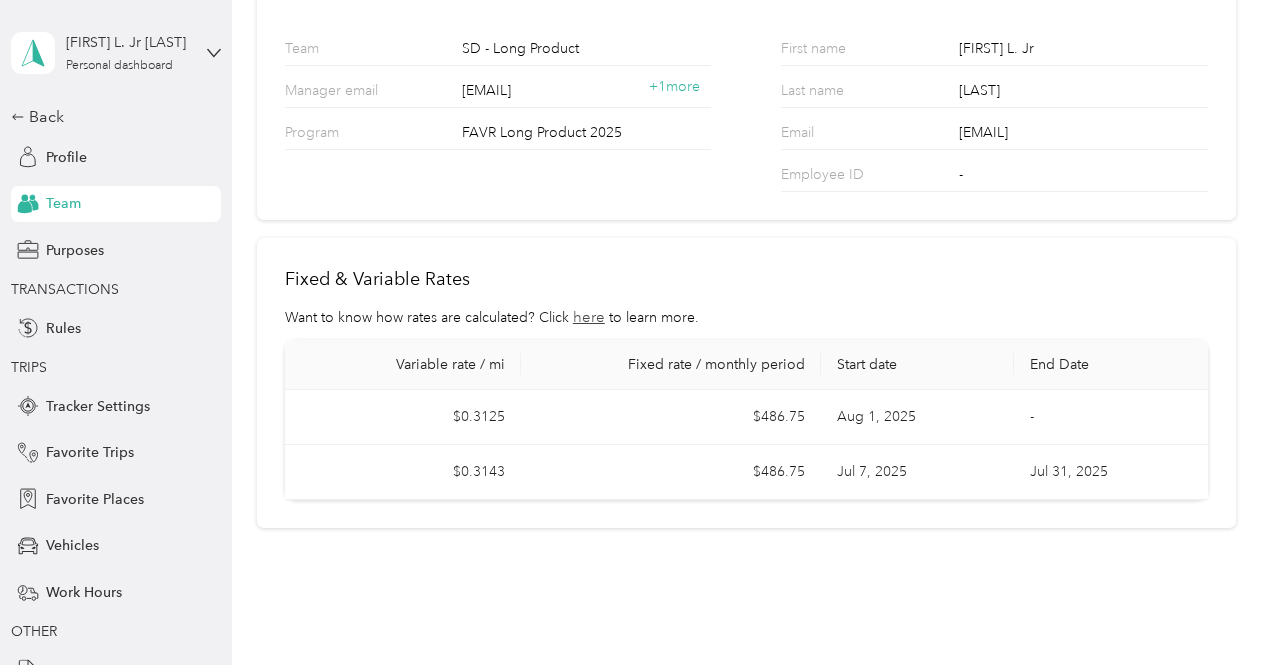 scroll, scrollTop: 0, scrollLeft: 0, axis: both 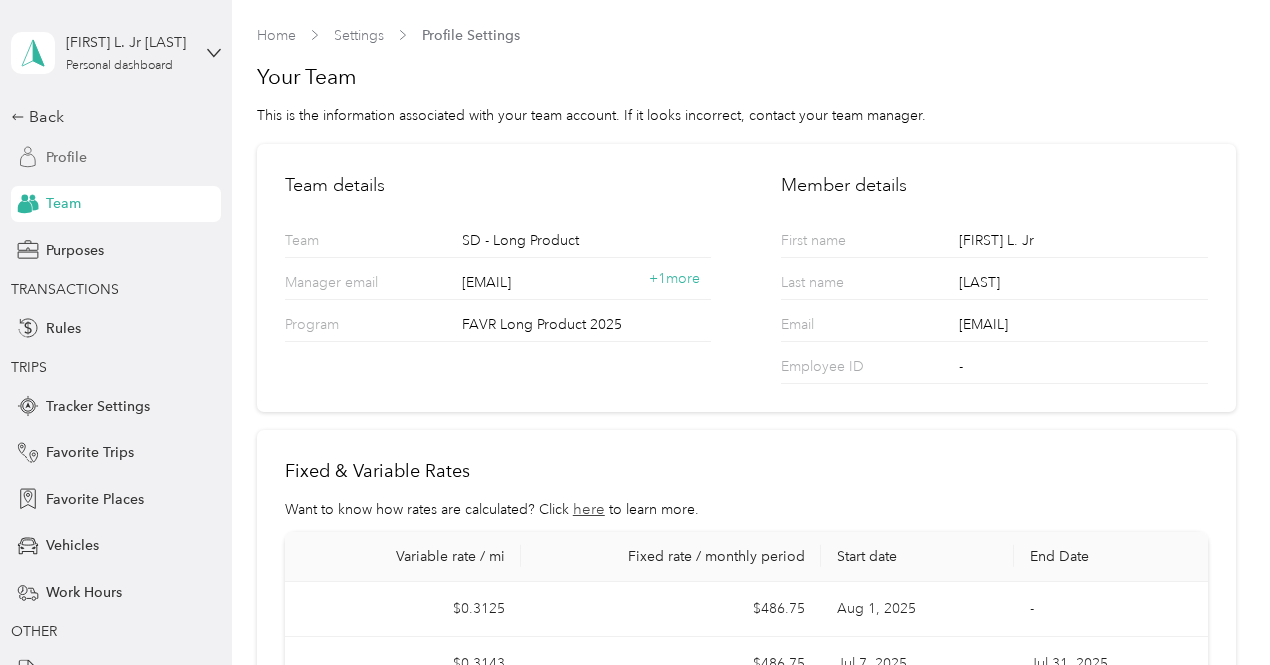 click on "Profile" at bounding box center (66, 157) 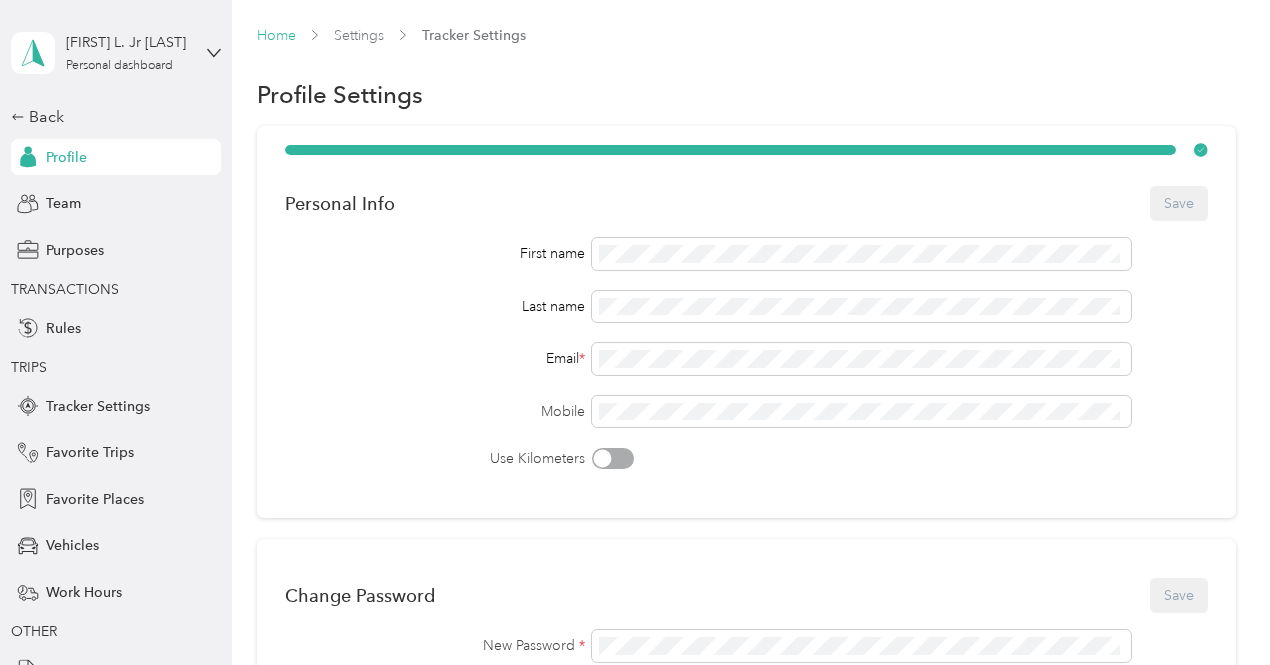 click on "Home" at bounding box center (276, 35) 